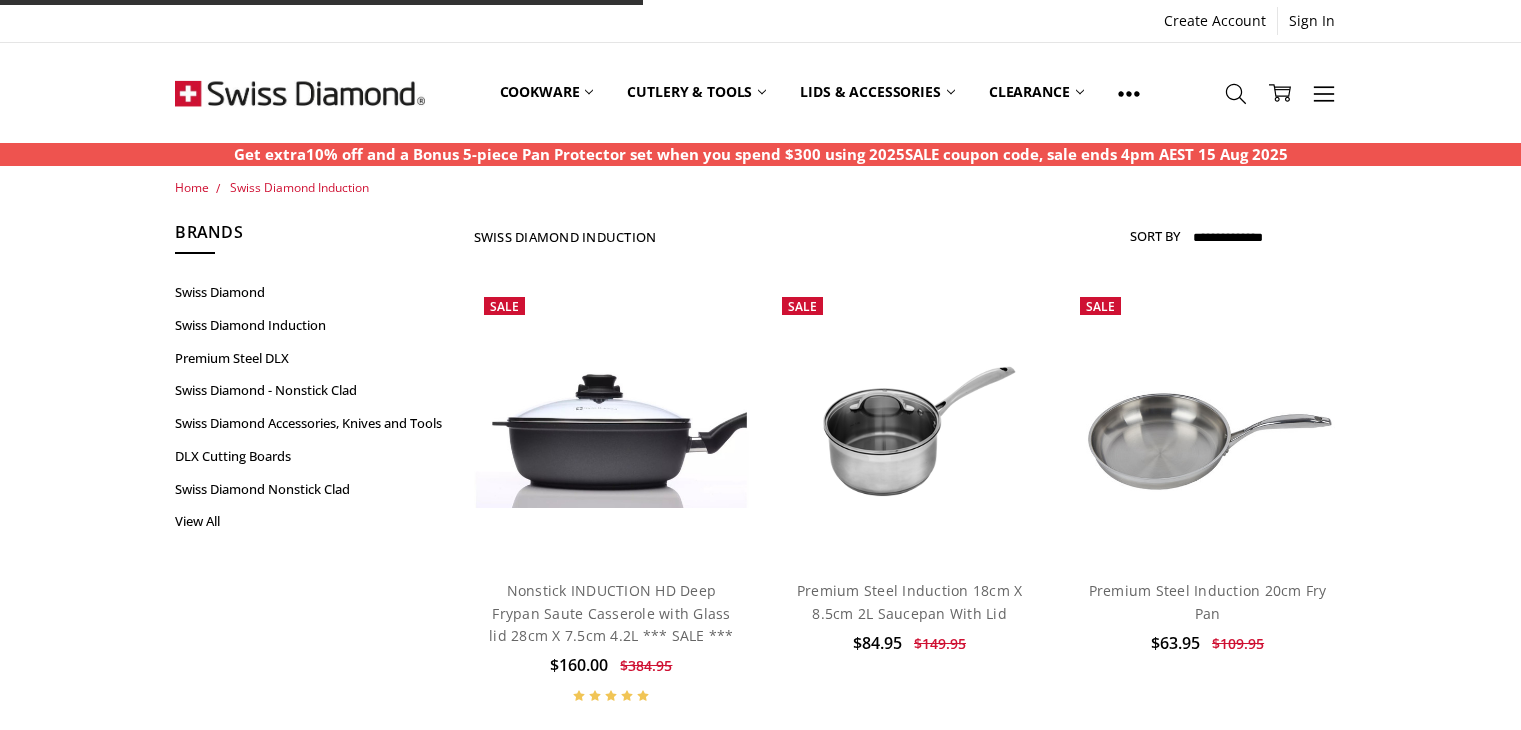 scroll, scrollTop: 0, scrollLeft: 0, axis: both 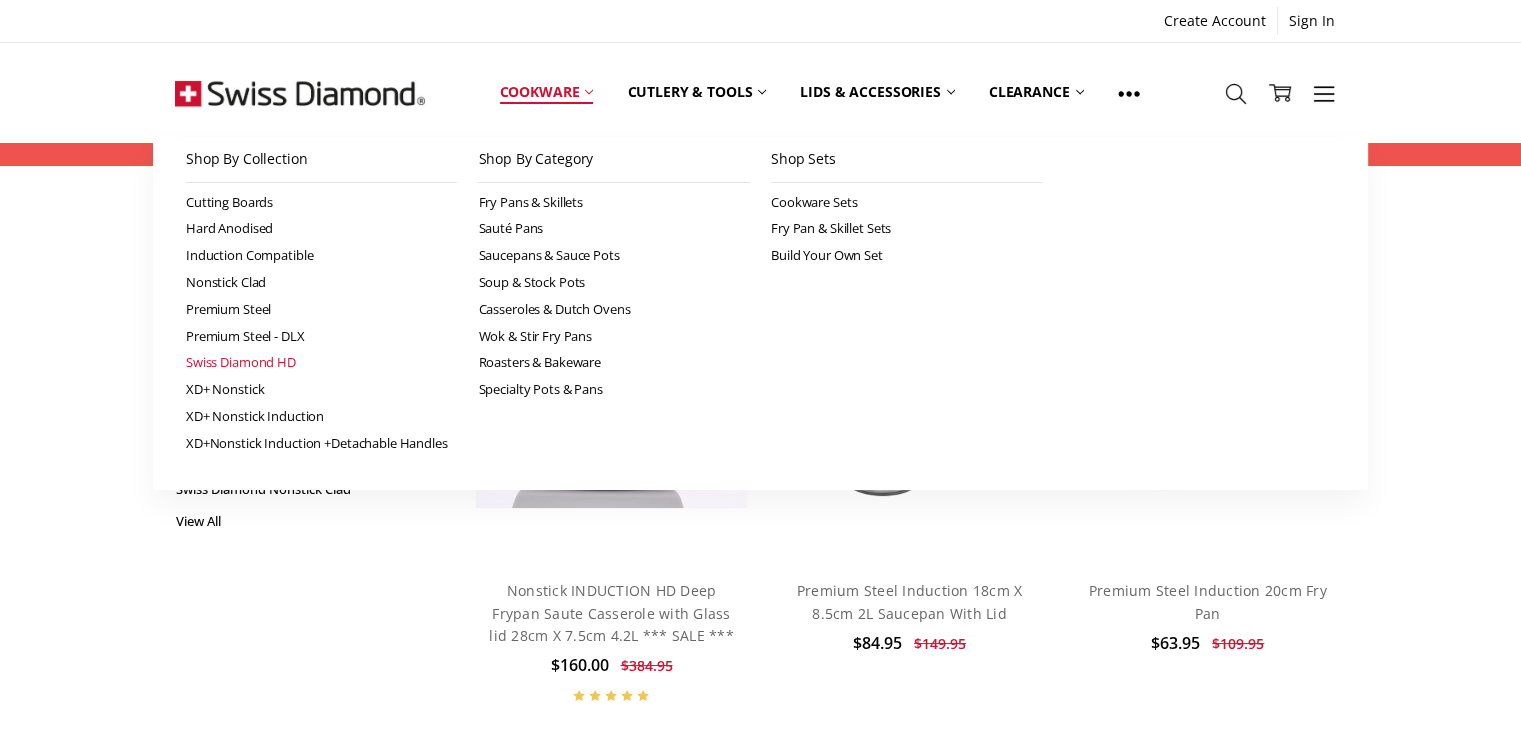 click on "Swiss Diamond HD" at bounding box center (322, 362) 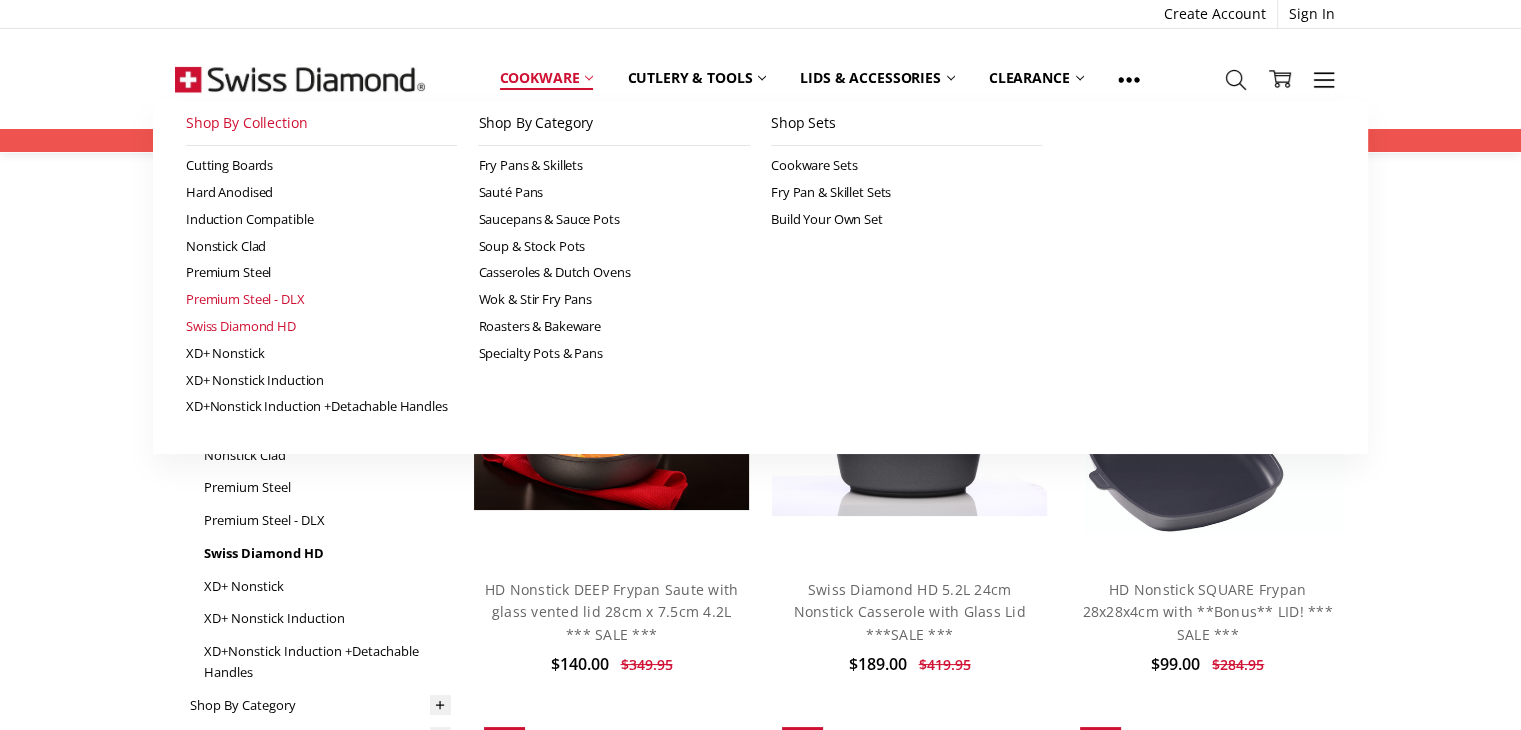 scroll, scrollTop: 133, scrollLeft: 0, axis: vertical 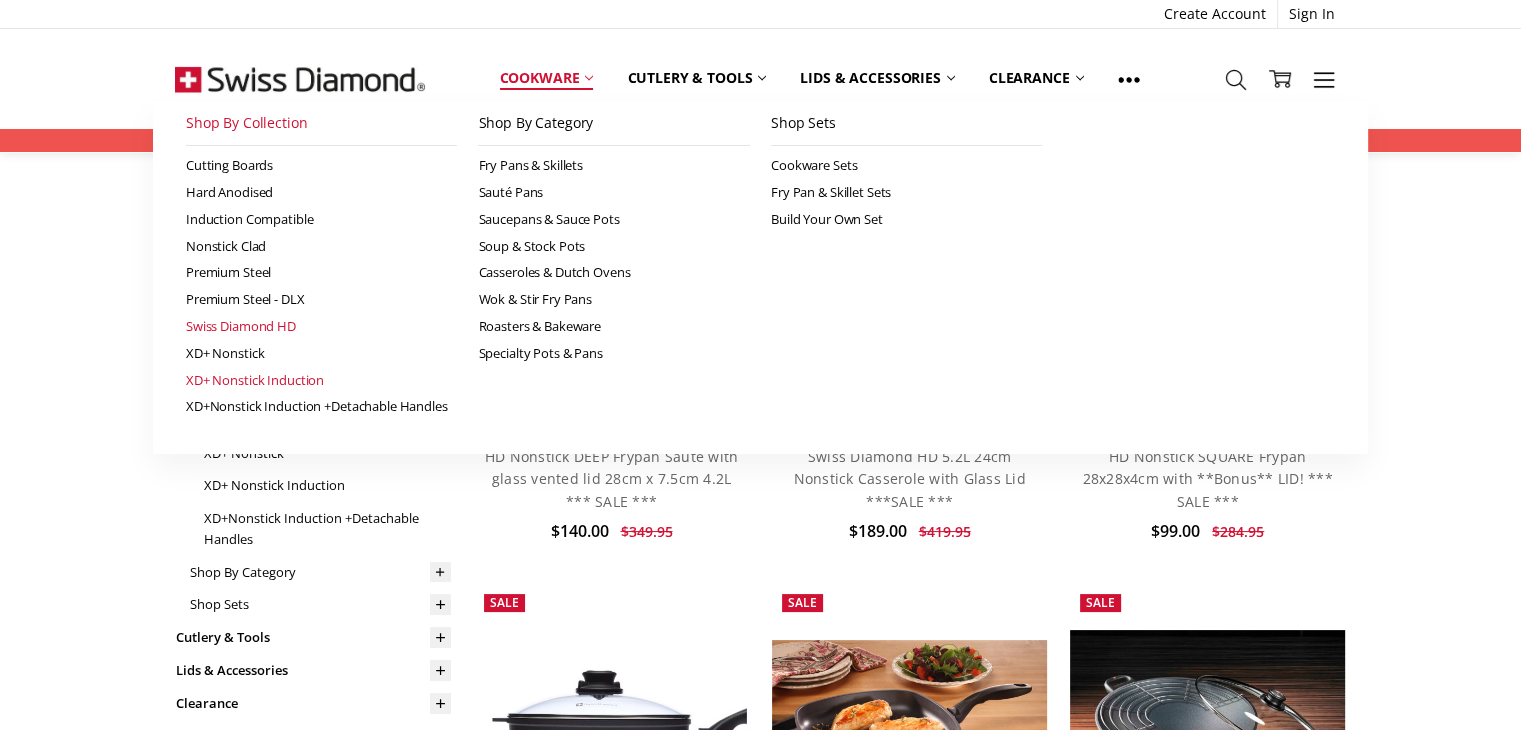 click on "XD+ Nonstick Induction" at bounding box center [322, 380] 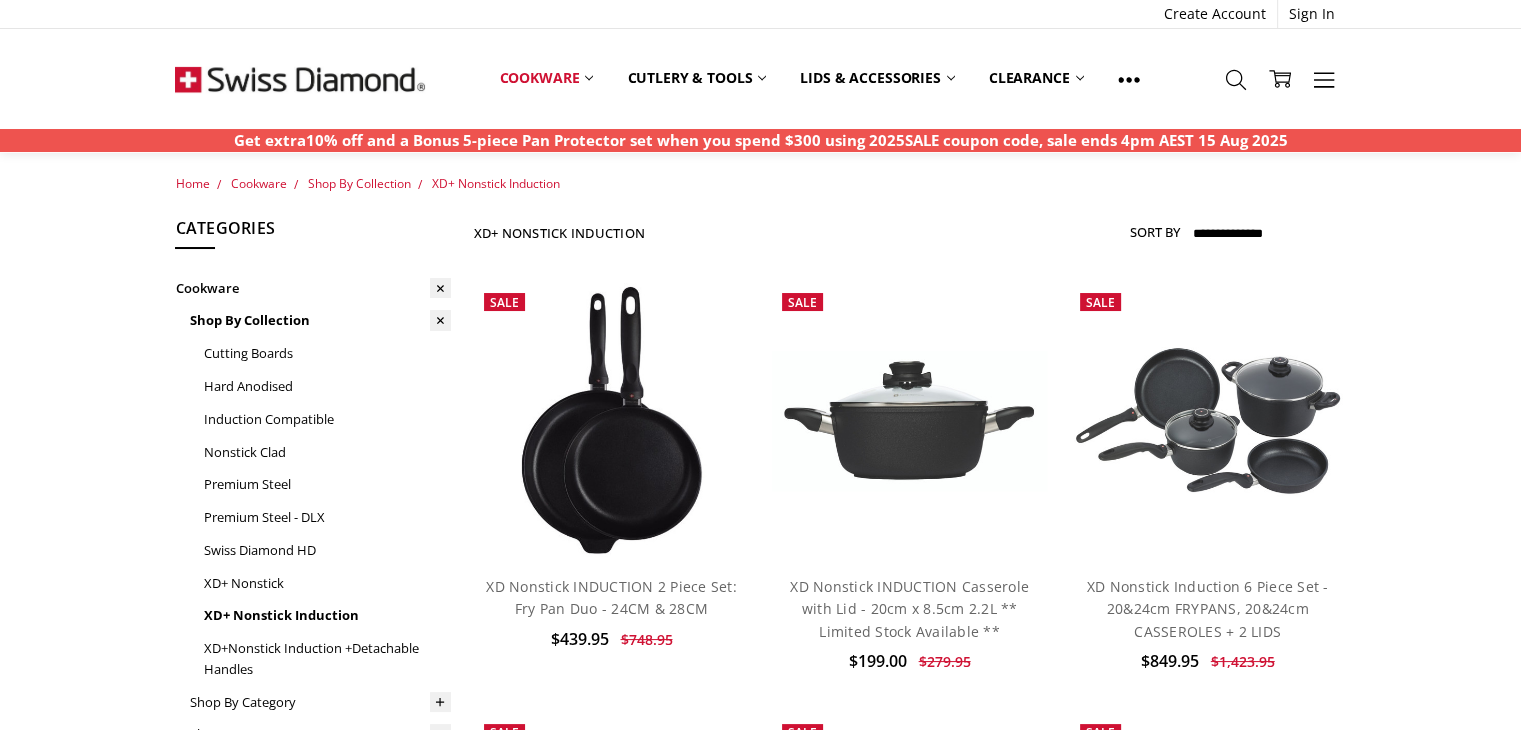 scroll, scrollTop: 0, scrollLeft: 0, axis: both 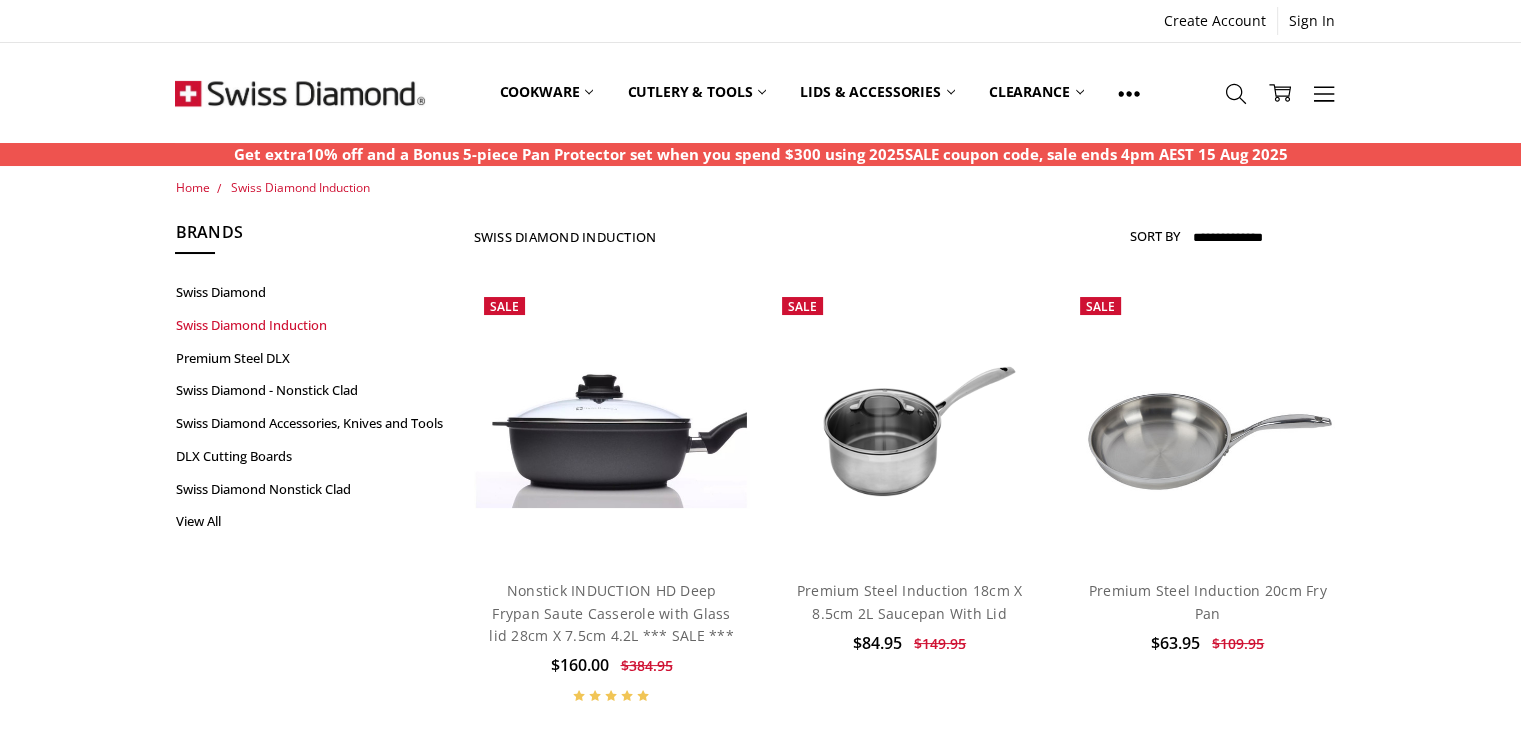 click on "Swiss Diamond Induction" at bounding box center (313, 325) 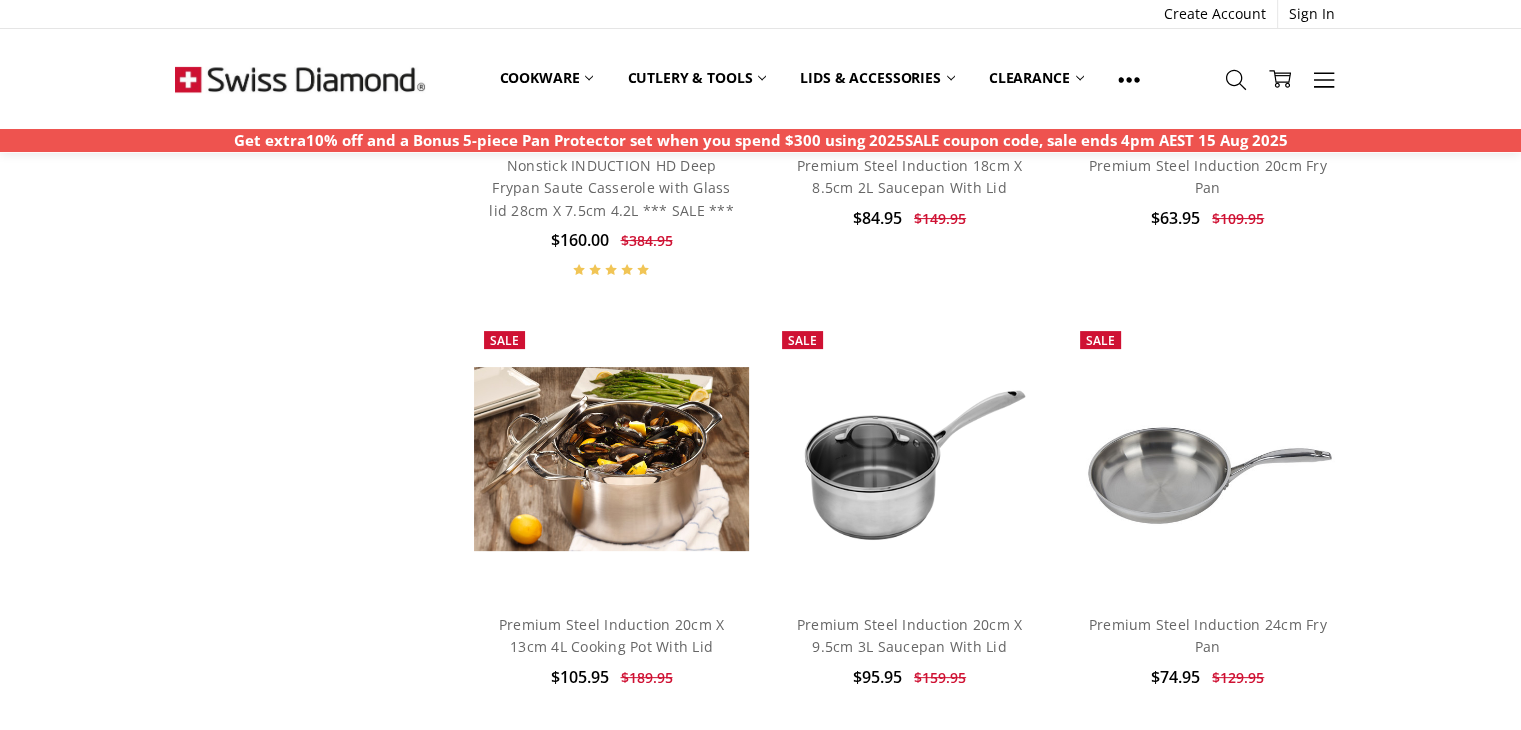 scroll, scrollTop: 0, scrollLeft: 0, axis: both 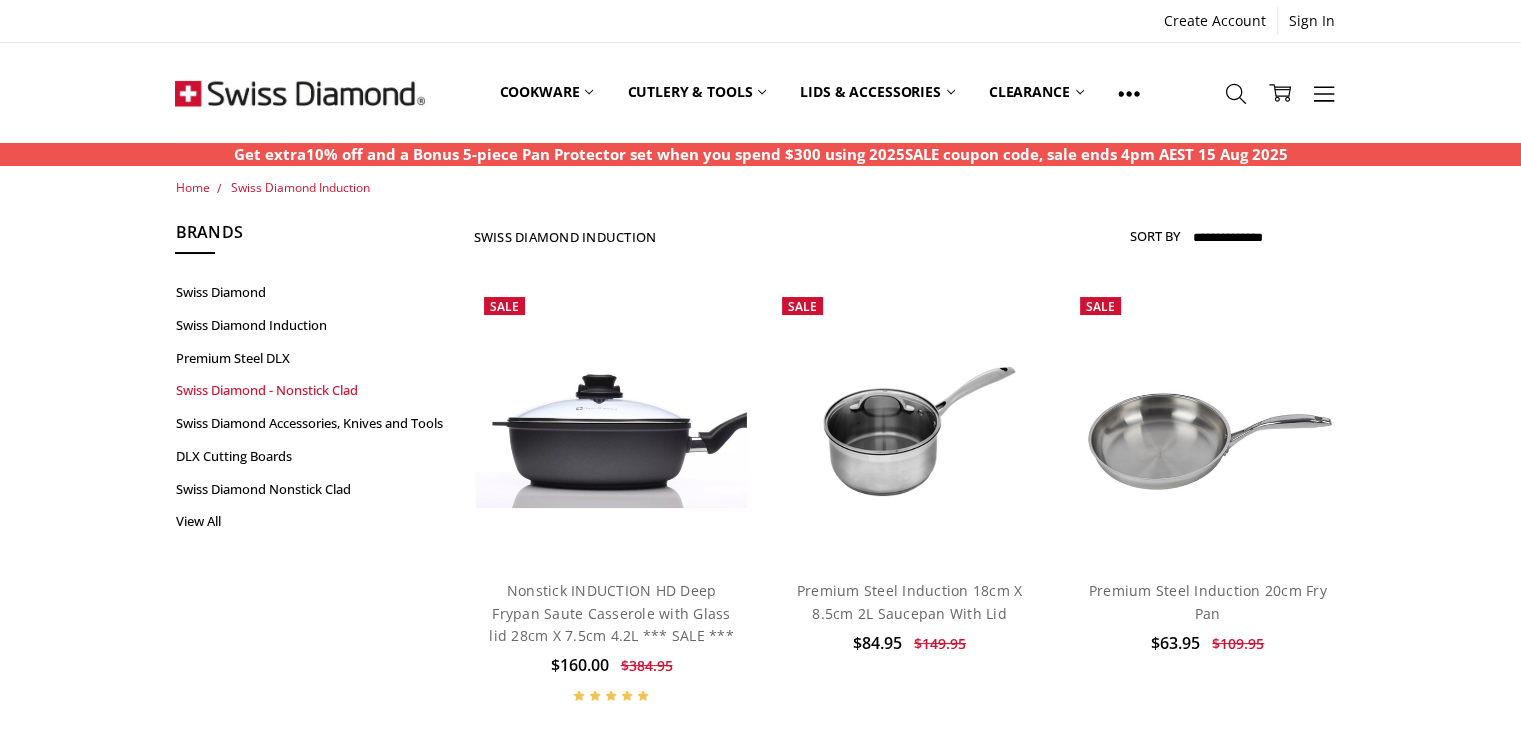 click on "Swiss Diamond - Nonstick Clad" at bounding box center [313, 390] 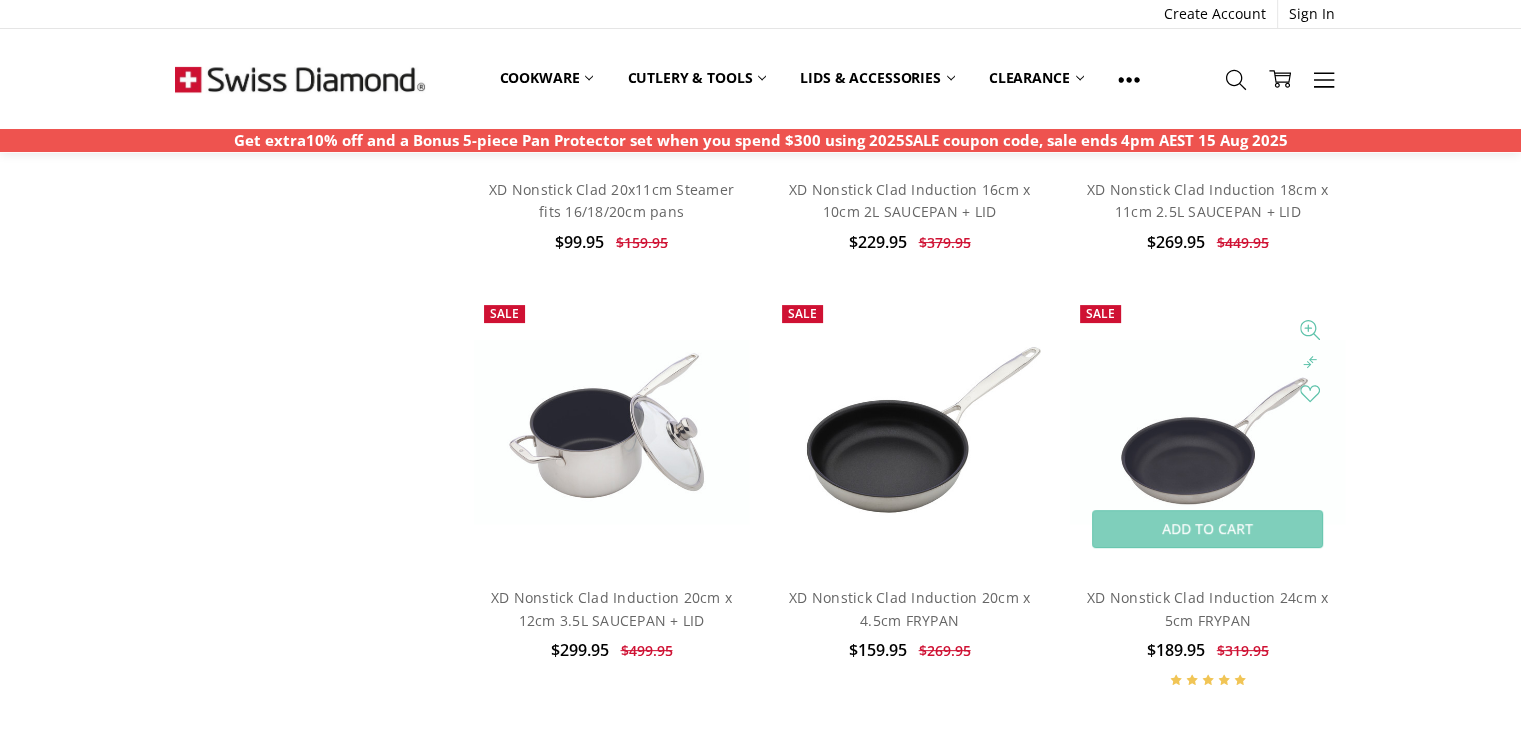 scroll, scrollTop: 0, scrollLeft: 0, axis: both 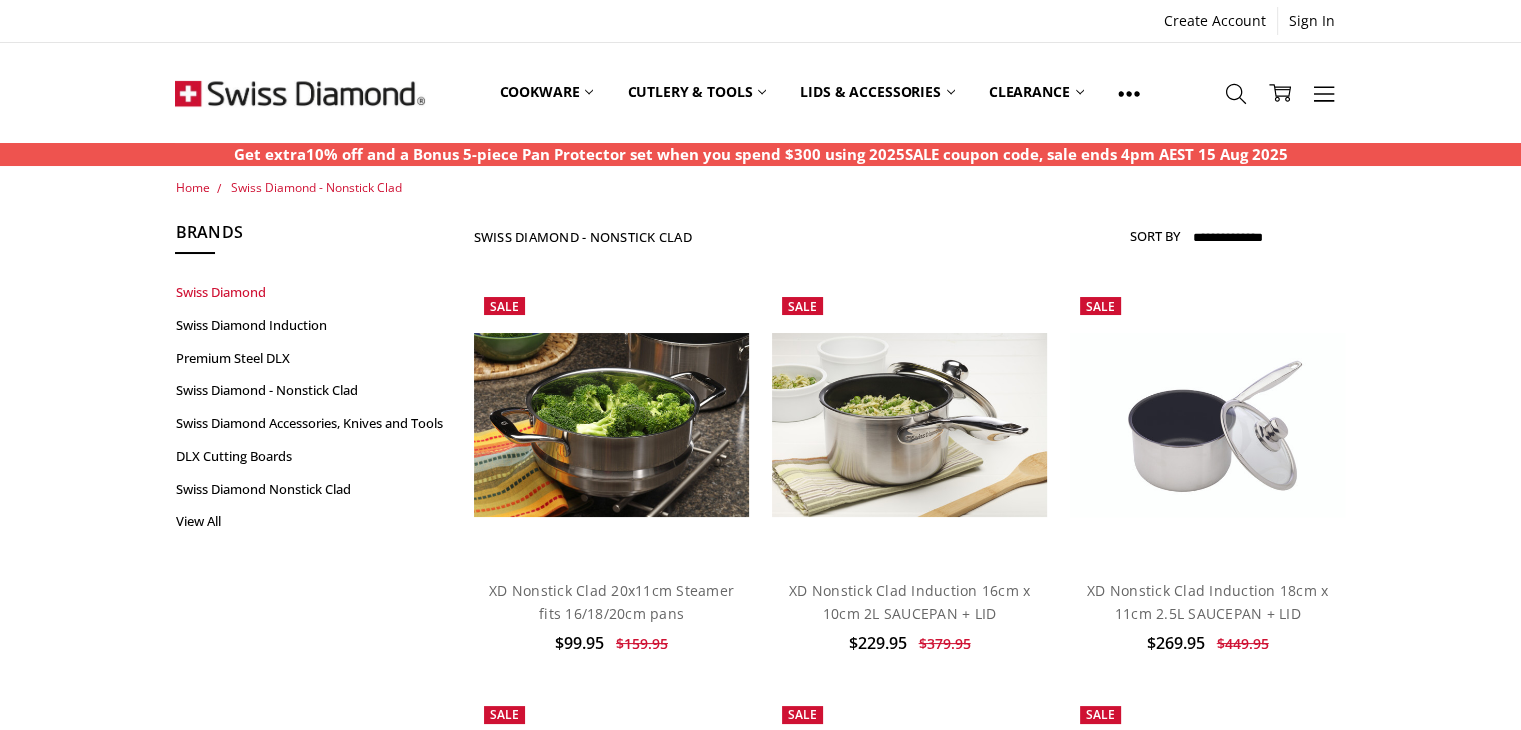 click on "Swiss Diamond" at bounding box center [313, 292] 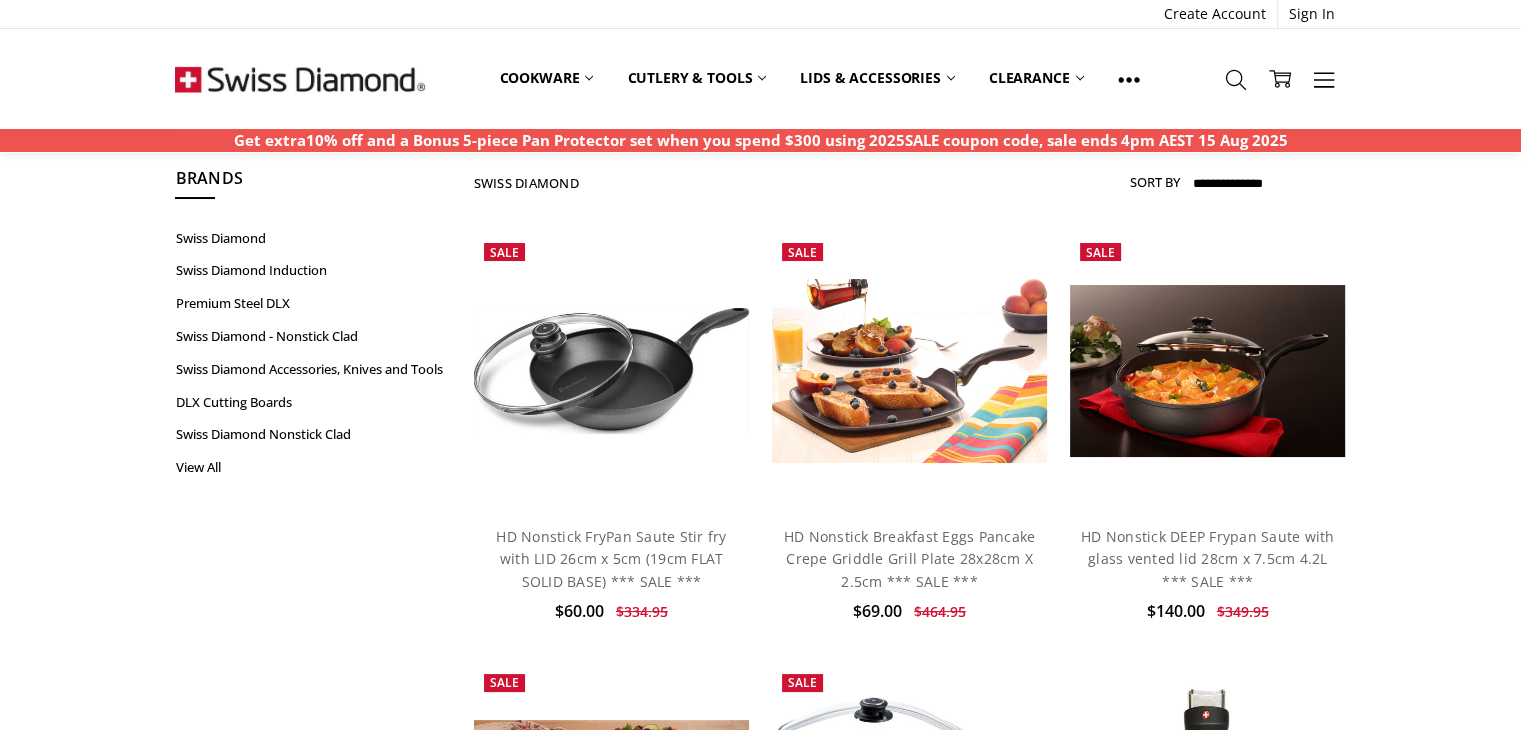 scroll, scrollTop: 0, scrollLeft: 0, axis: both 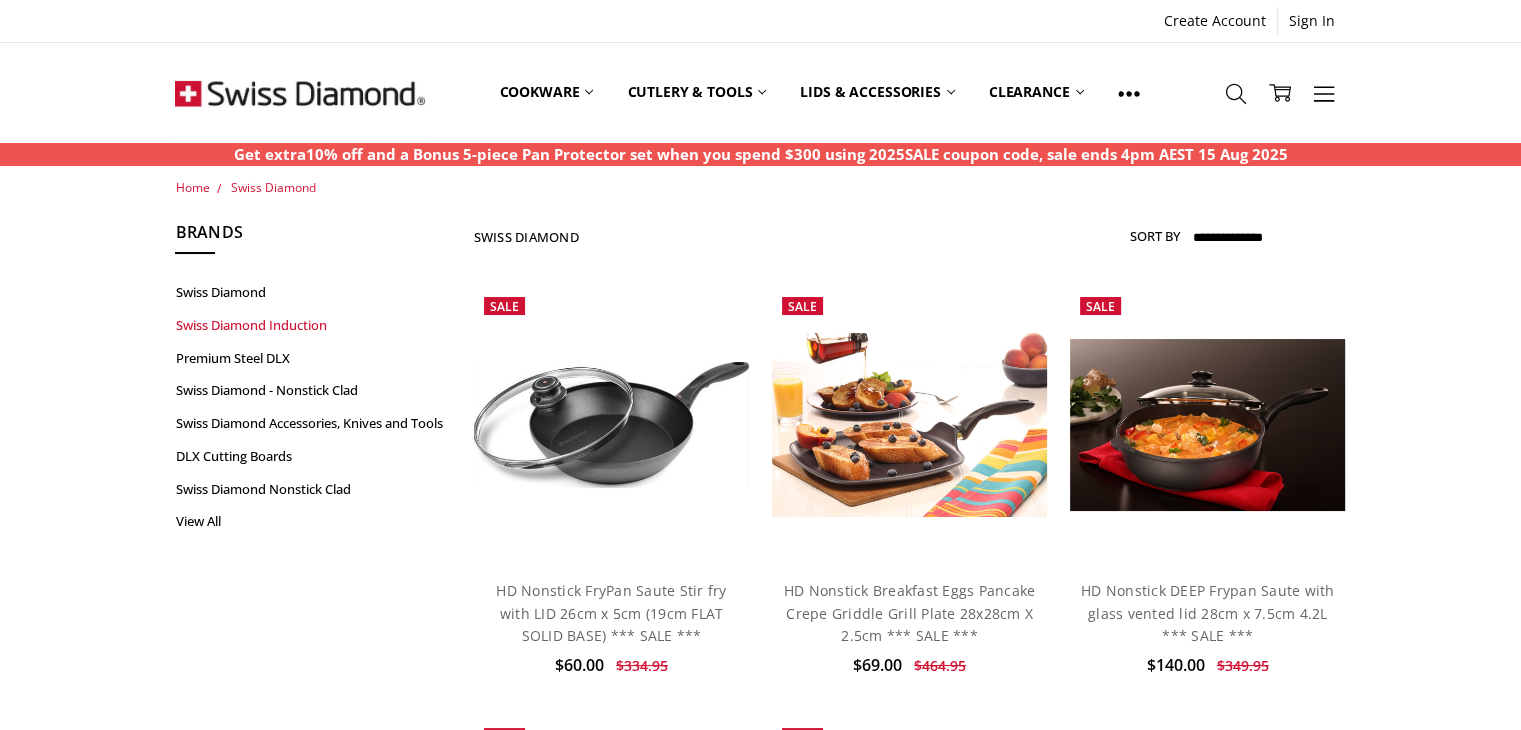 click on "Swiss Diamond Induction" at bounding box center (313, 325) 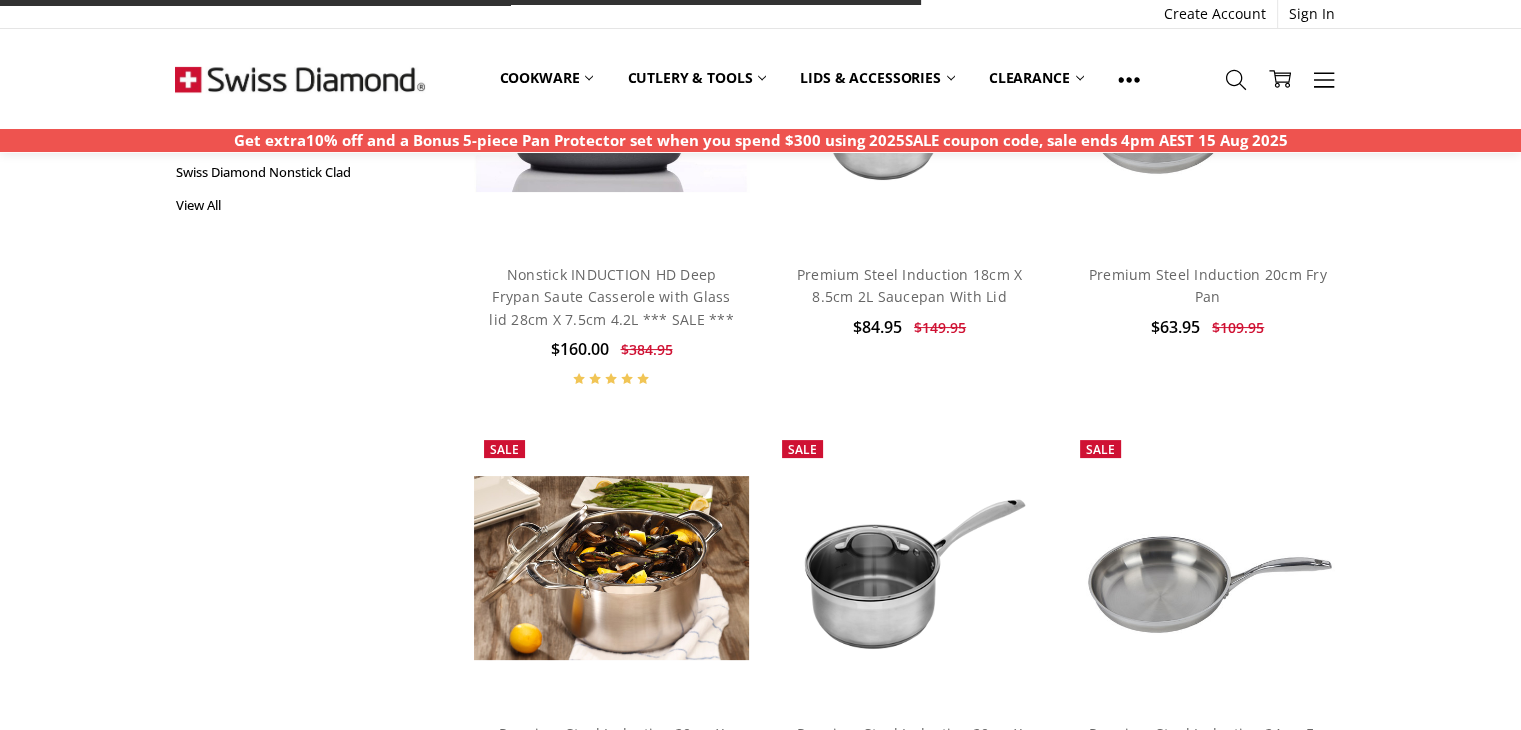 scroll, scrollTop: 0, scrollLeft: 0, axis: both 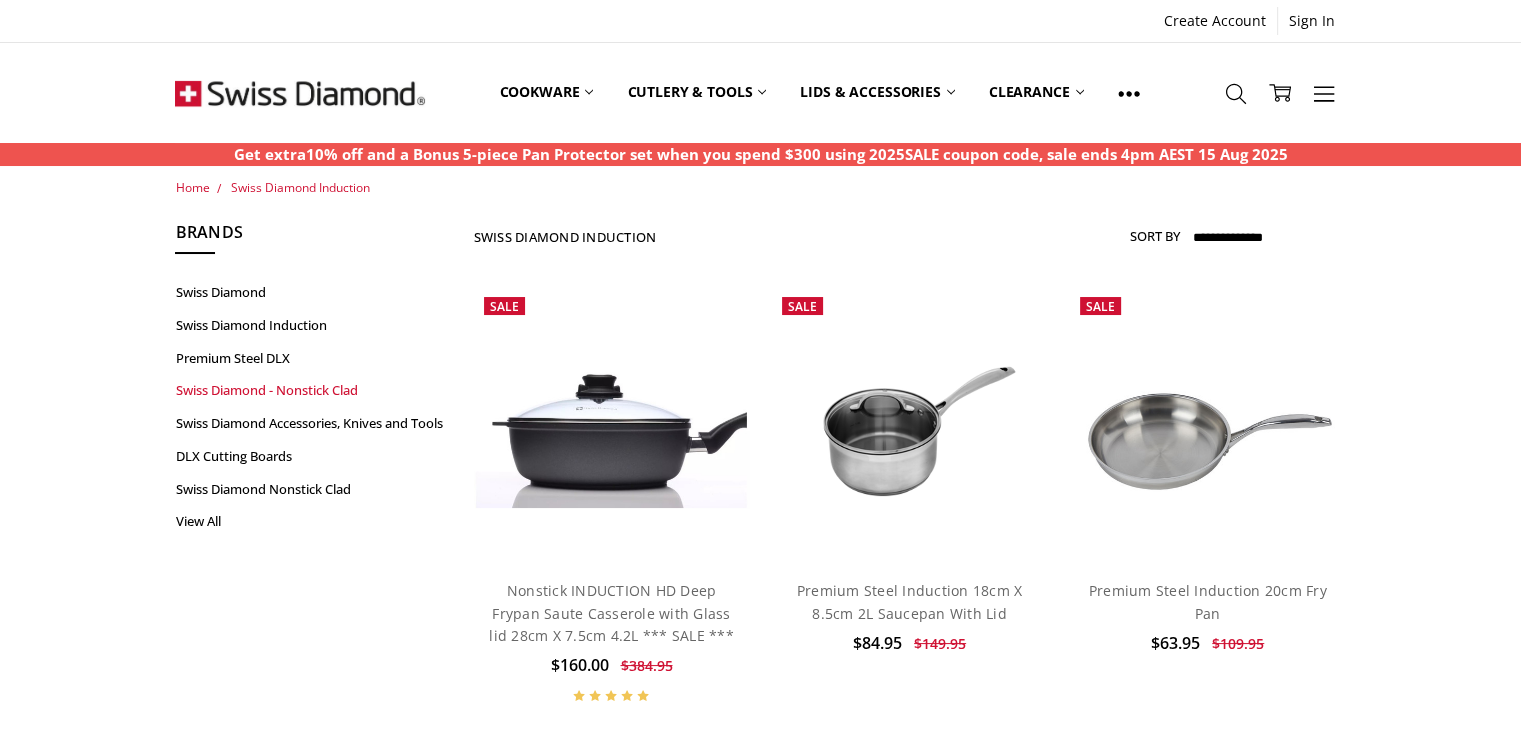 click on "Swiss Diamond - Nonstick Clad" at bounding box center [313, 390] 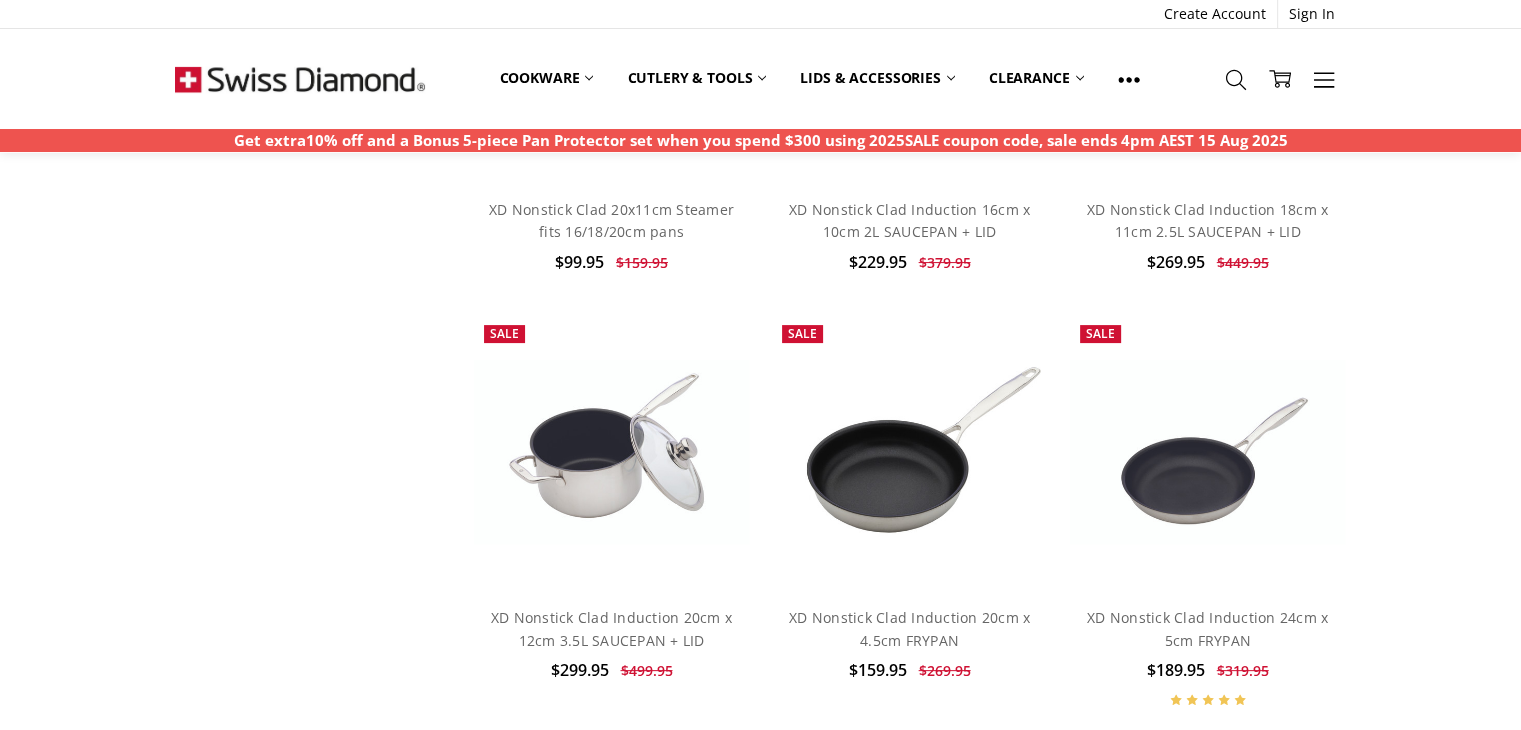 scroll, scrollTop: 0, scrollLeft: 0, axis: both 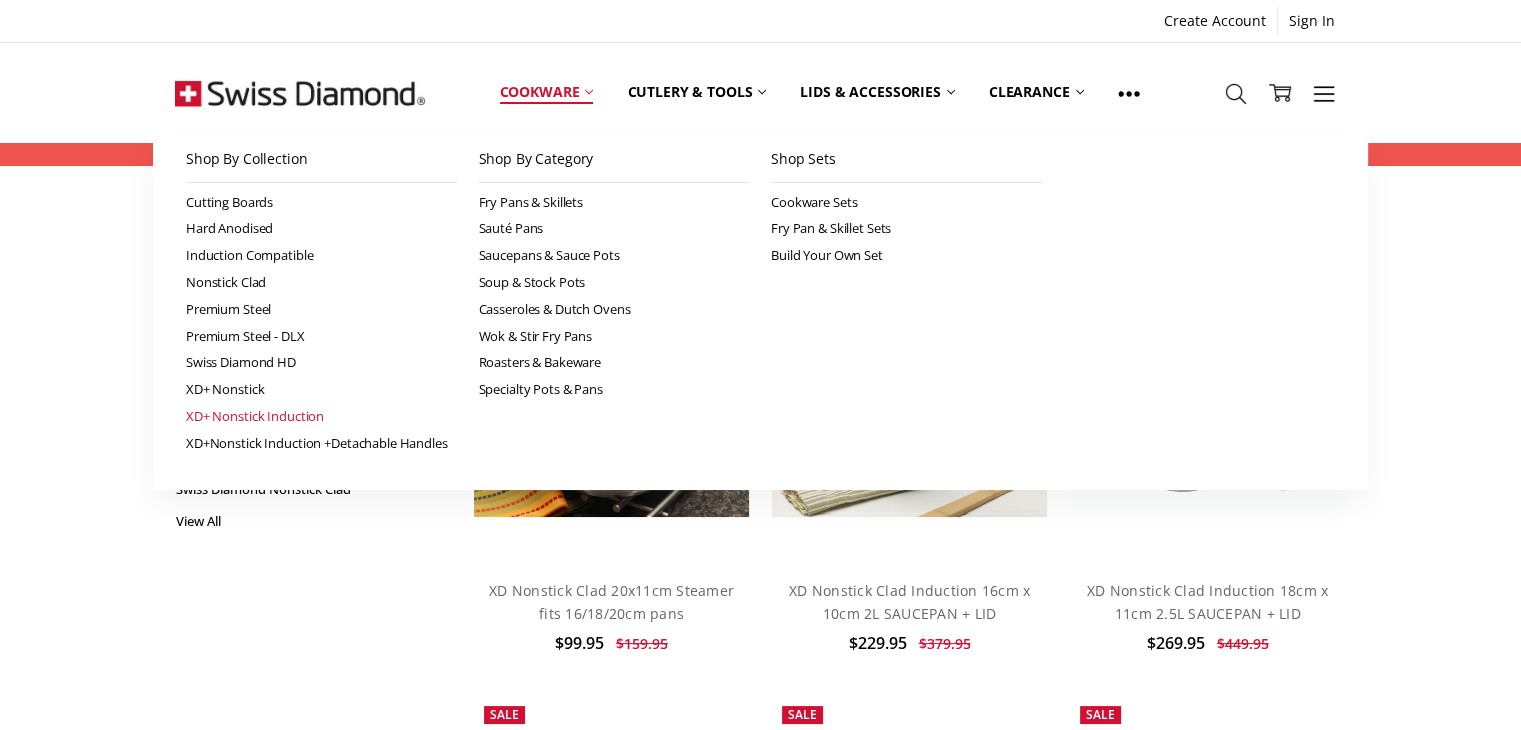 click on "XD+ Nonstick Induction" at bounding box center [322, 416] 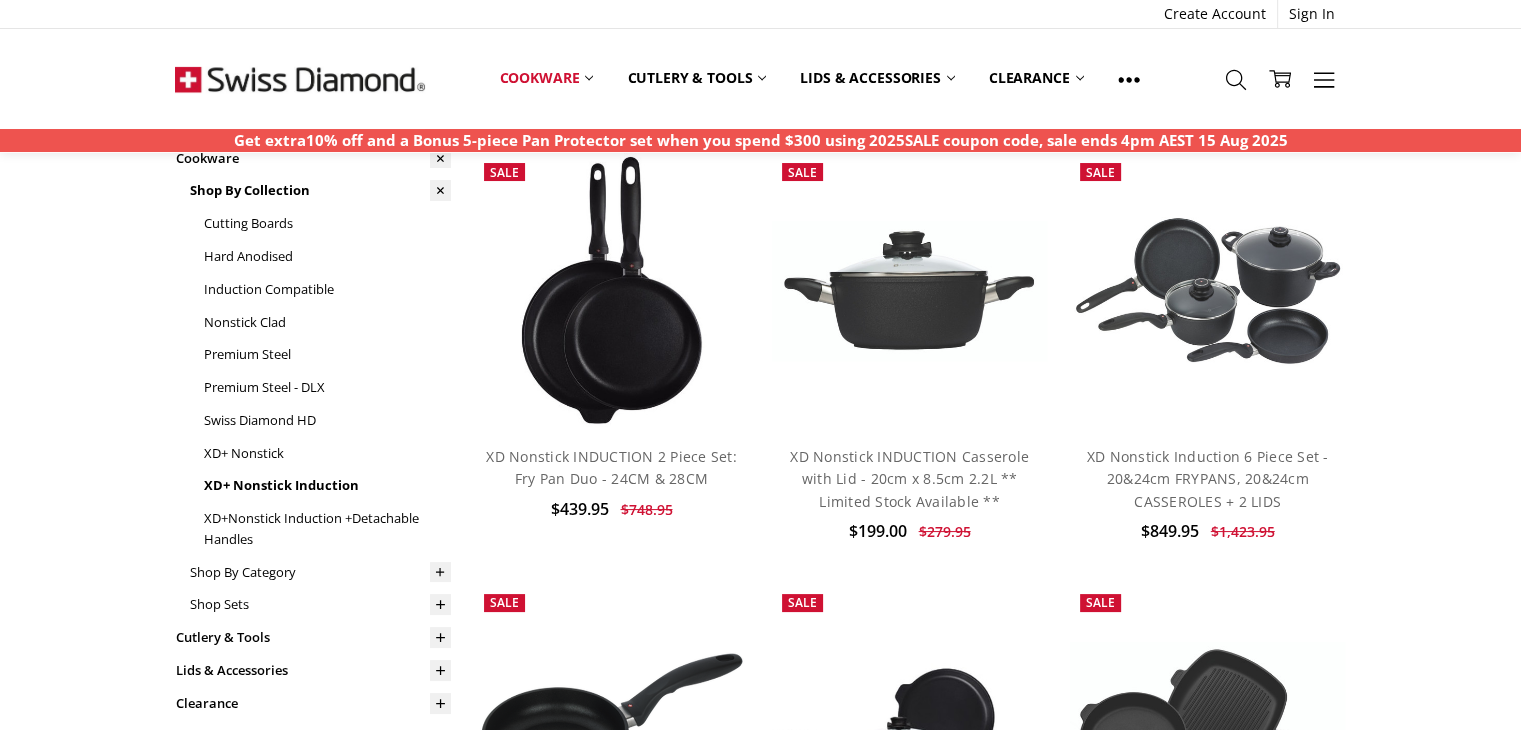 scroll, scrollTop: 0, scrollLeft: 0, axis: both 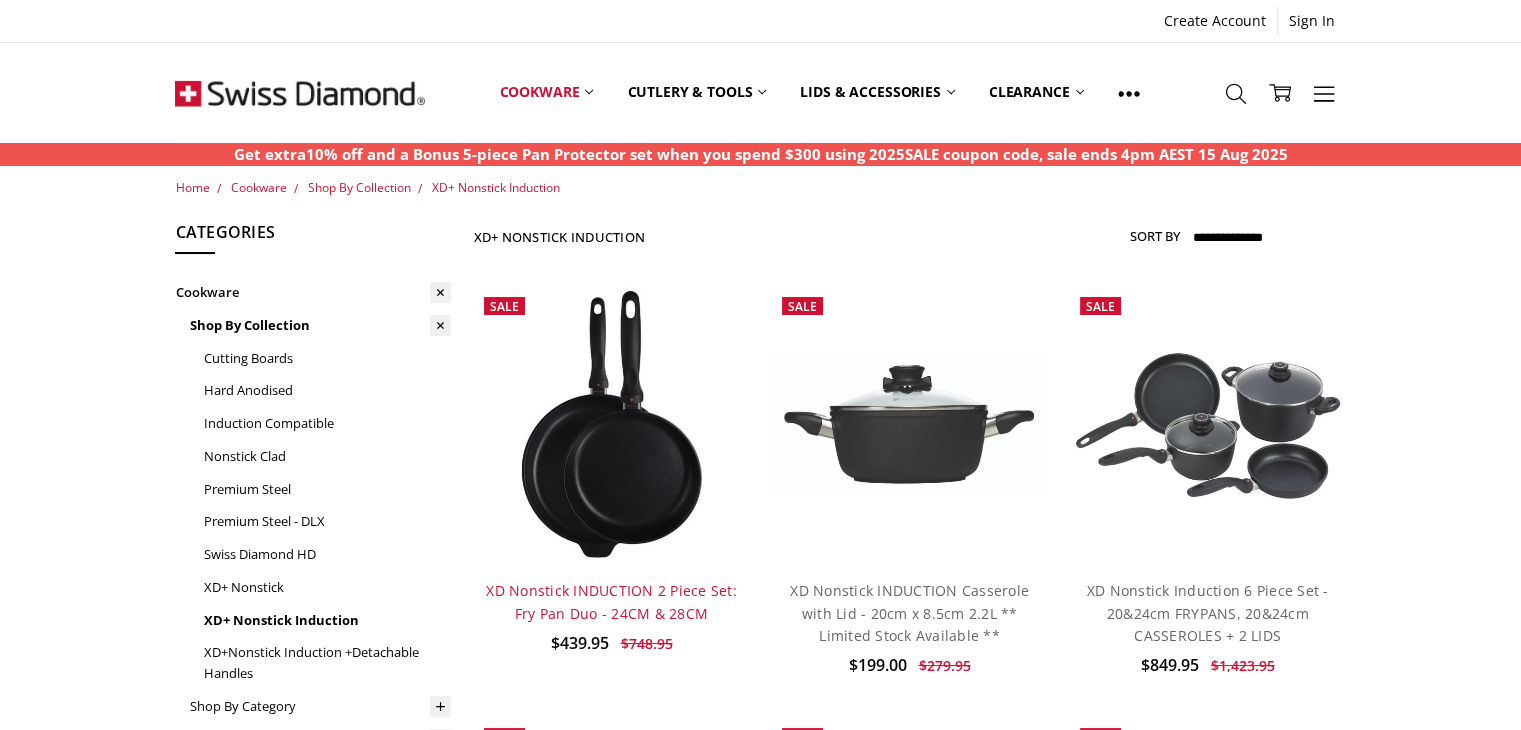 click on "XD Nonstick INDUCTION 2 Piece Set: Fry Pan Duo - 24CM & 28CM" at bounding box center (611, 601) 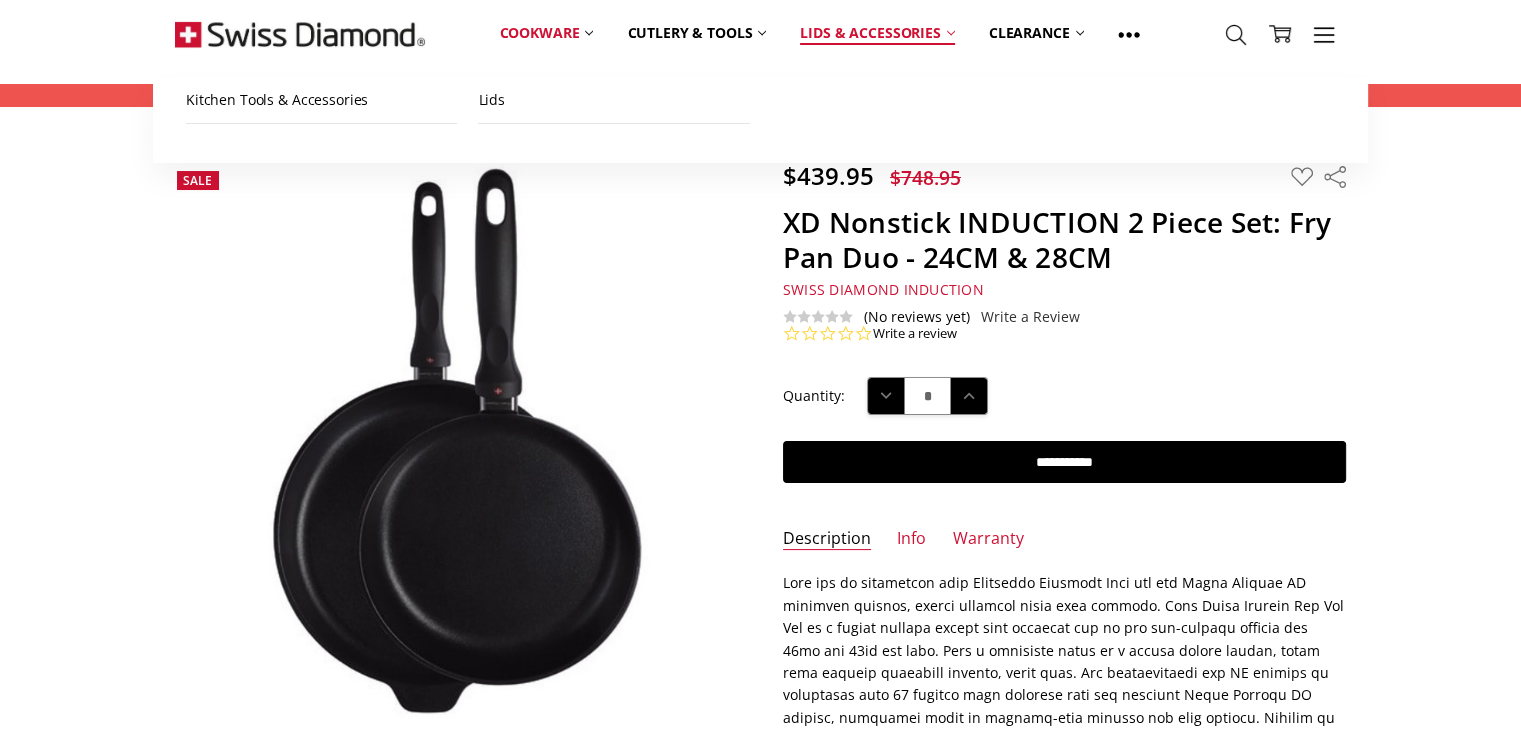 scroll, scrollTop: 0, scrollLeft: 0, axis: both 